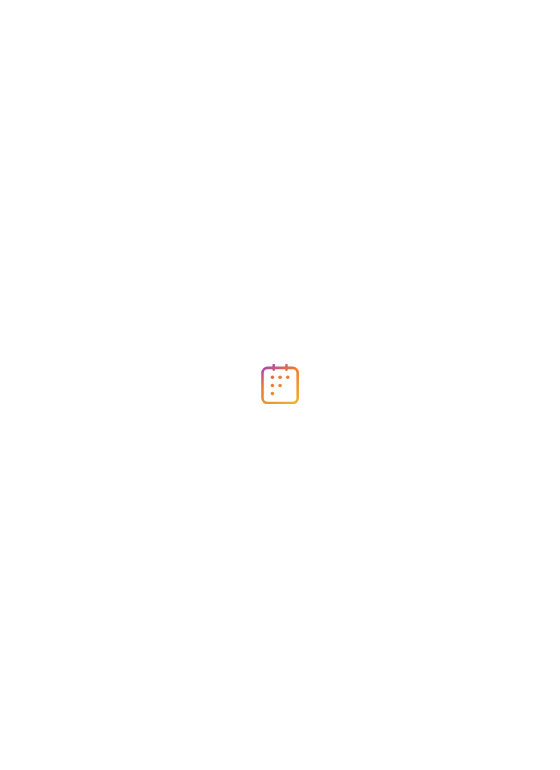 scroll, scrollTop: 0, scrollLeft: 0, axis: both 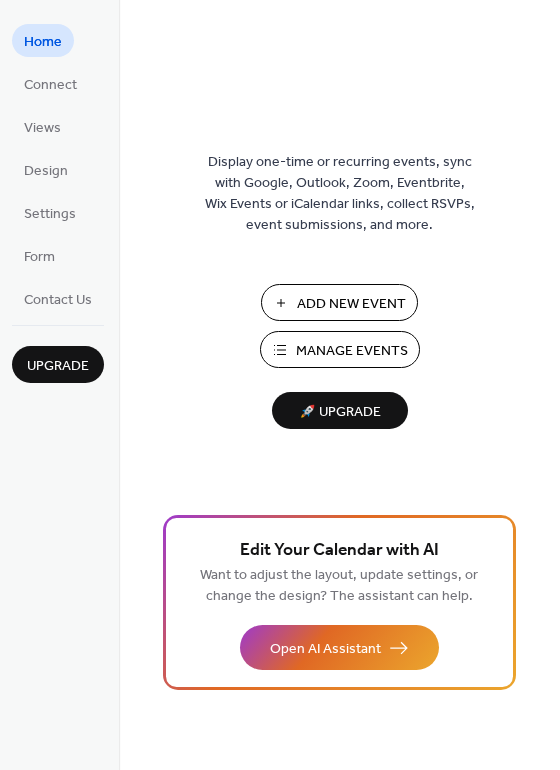 click on "Manage Events" at bounding box center [352, 351] 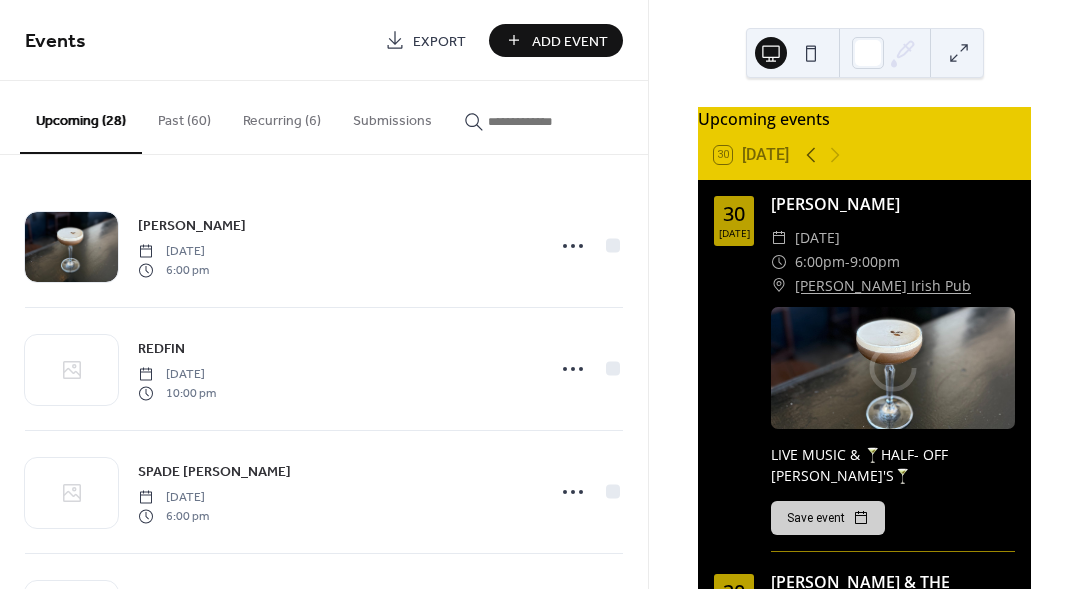 scroll, scrollTop: 0, scrollLeft: 0, axis: both 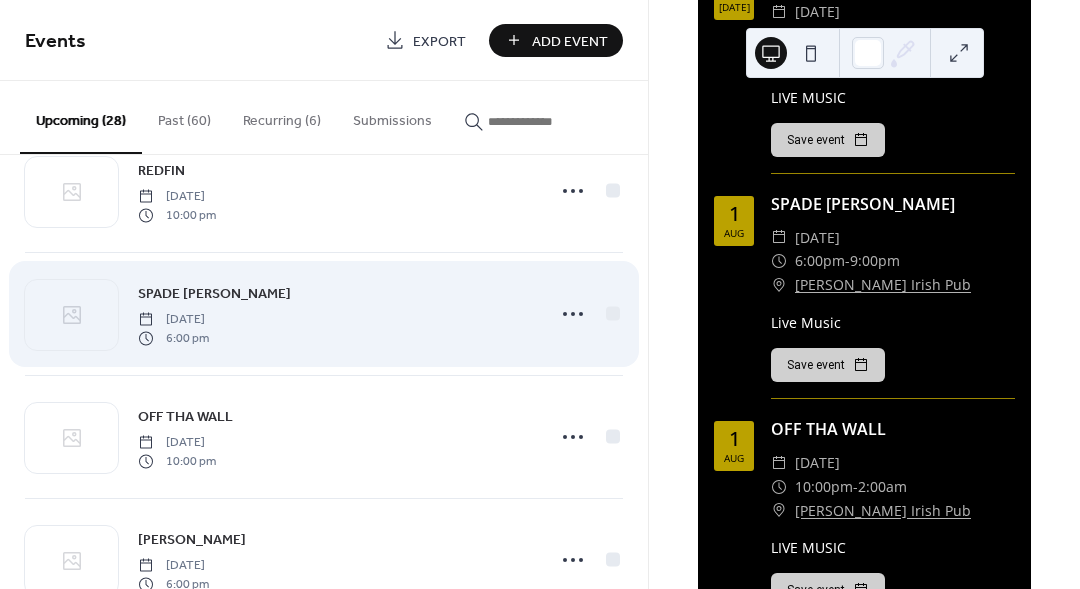click on "SPADE [PERSON_NAME]" at bounding box center [214, 294] 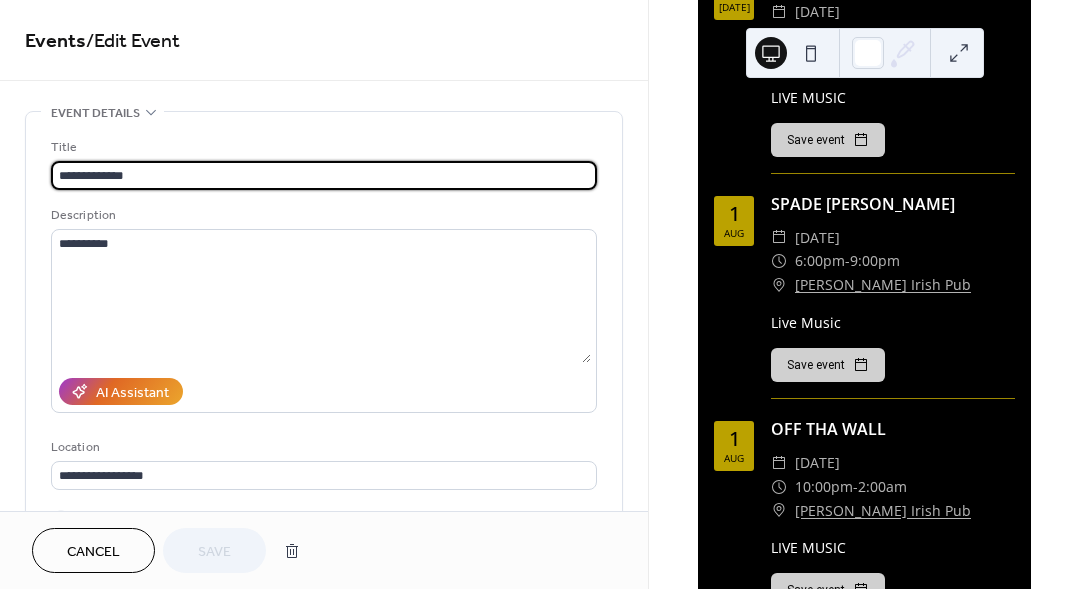 drag, startPoint x: 169, startPoint y: 176, endPoint x: 23, endPoint y: 169, distance: 146.16771 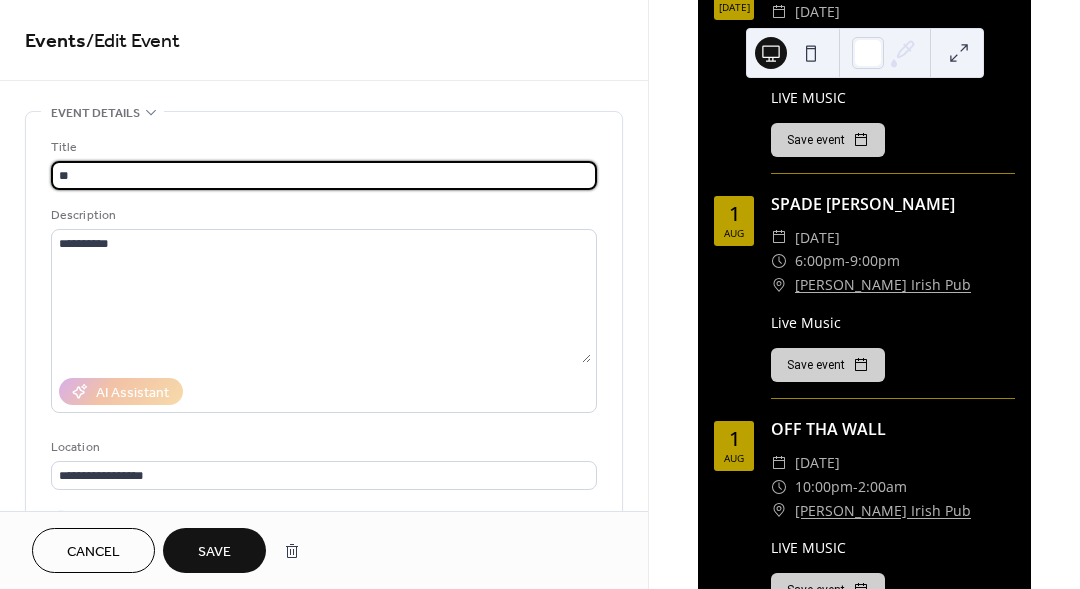 type on "*" 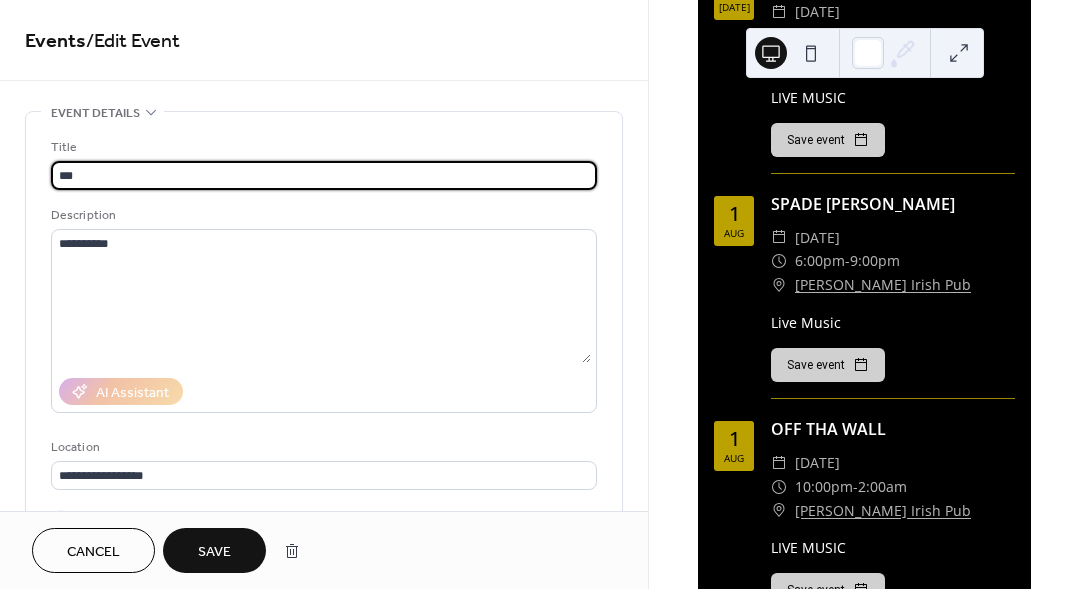 type on "***" 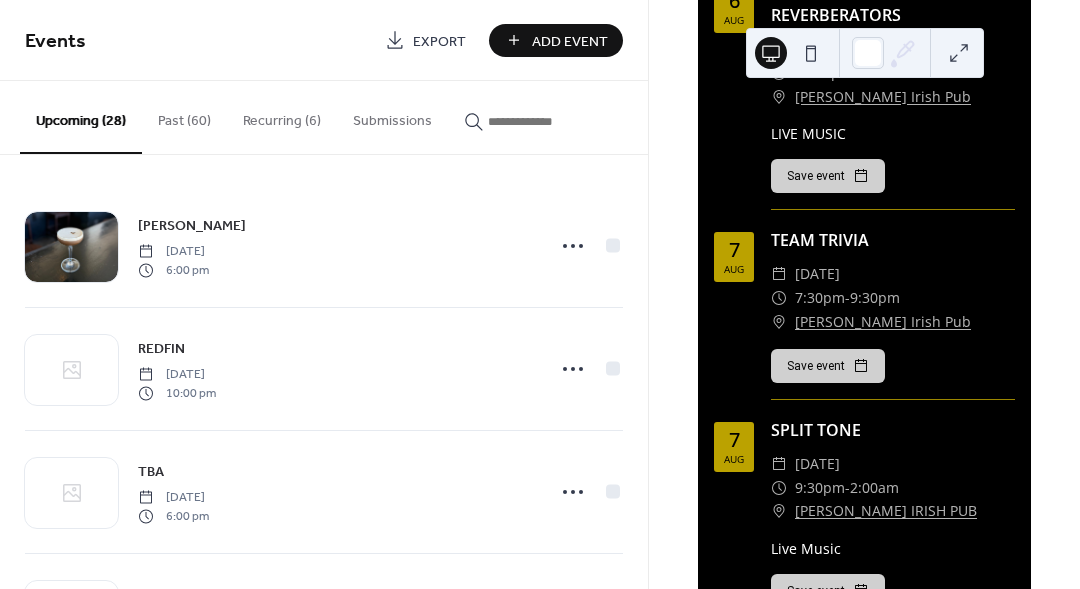 scroll, scrollTop: 3324, scrollLeft: 0, axis: vertical 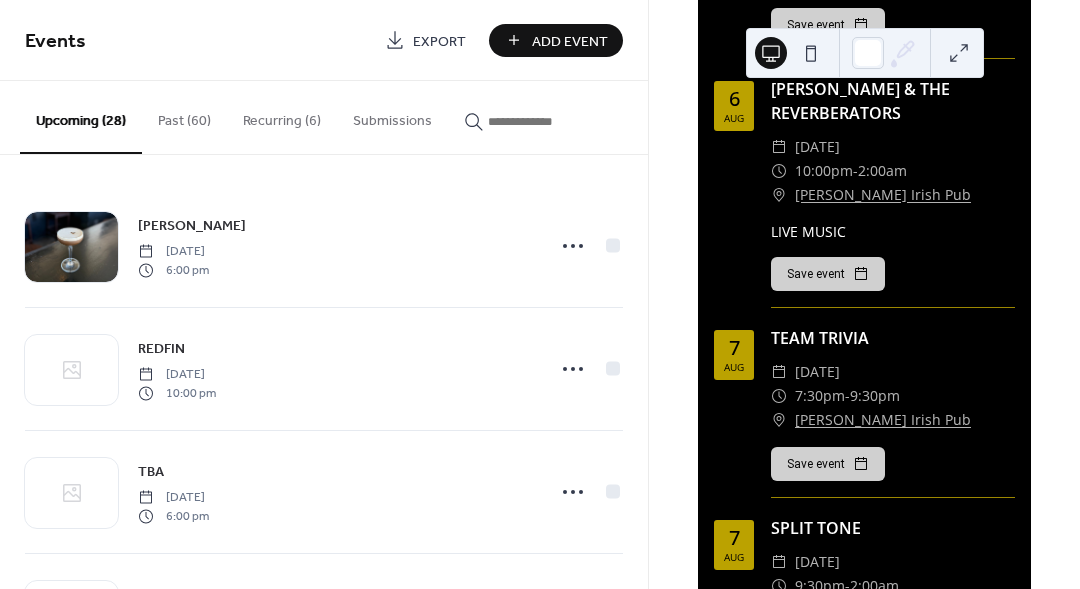 click at bounding box center [548, 121] 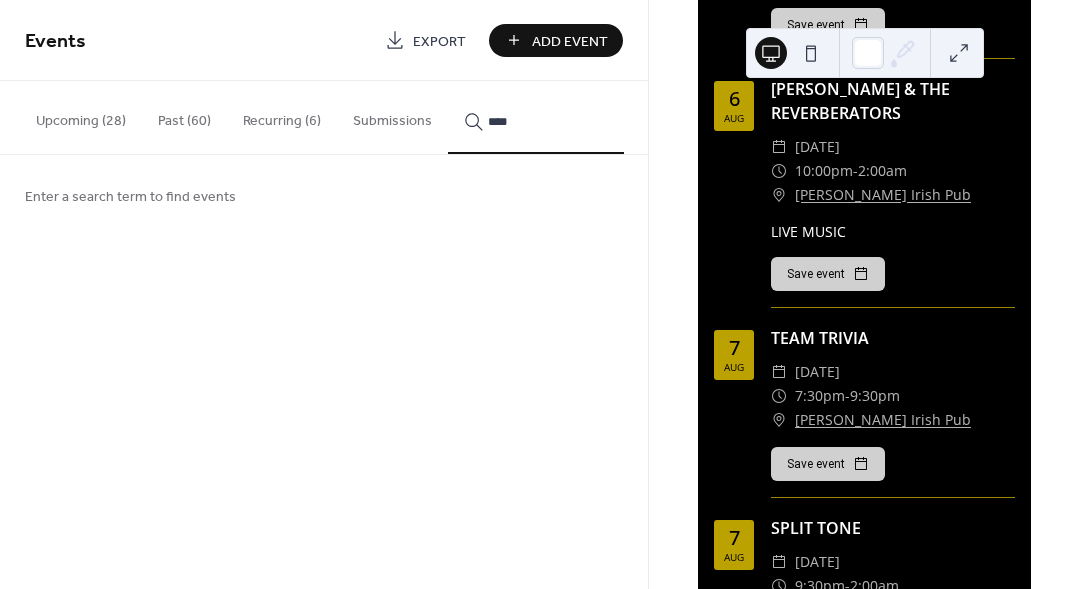 click on "***" at bounding box center (536, 117) 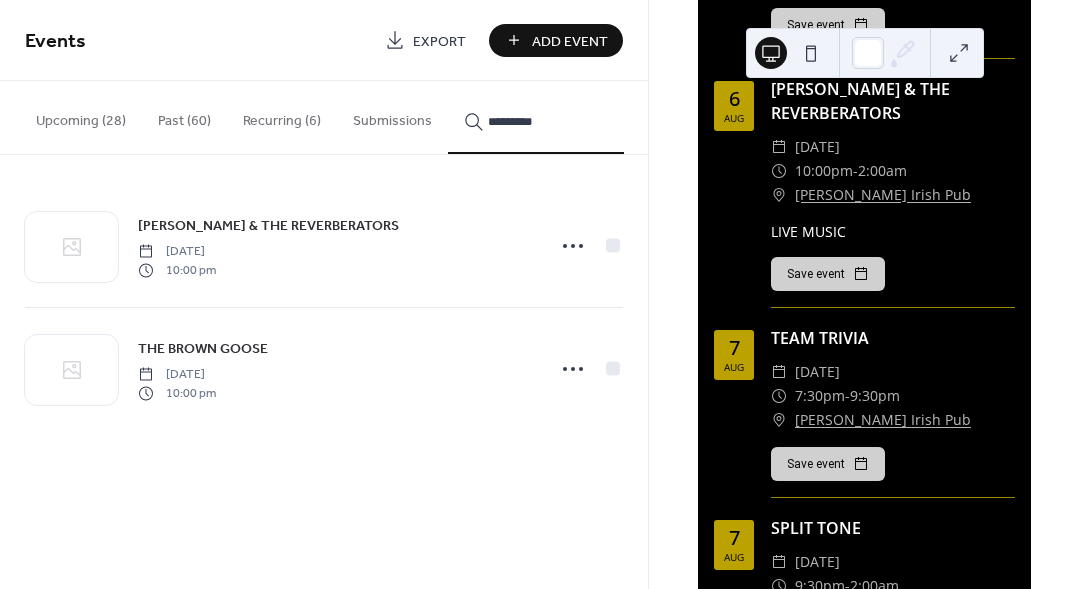 type on "*********" 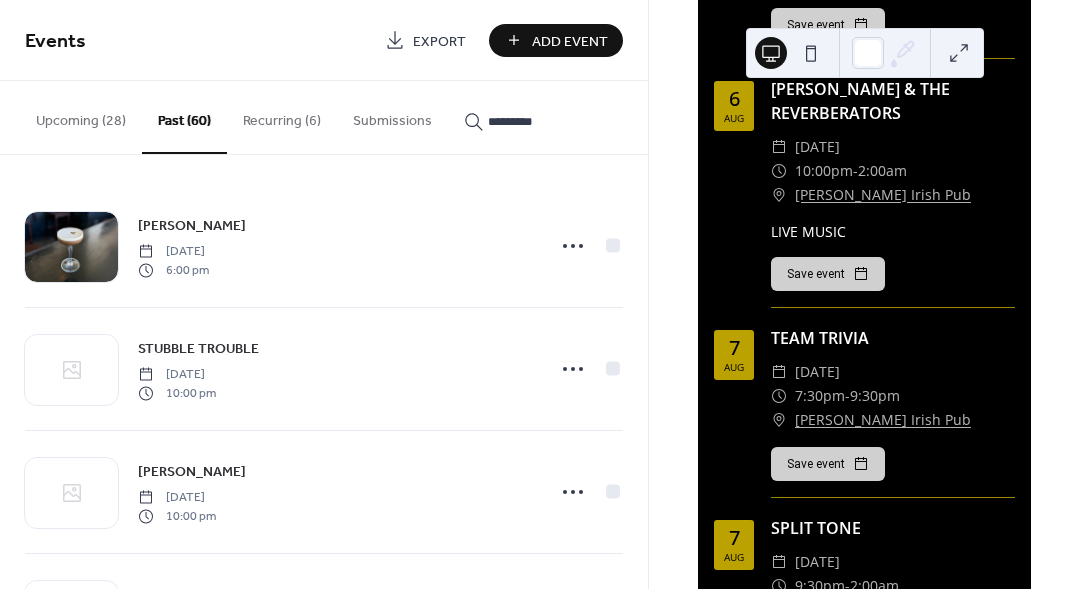 click on "Past (60)" at bounding box center (184, 117) 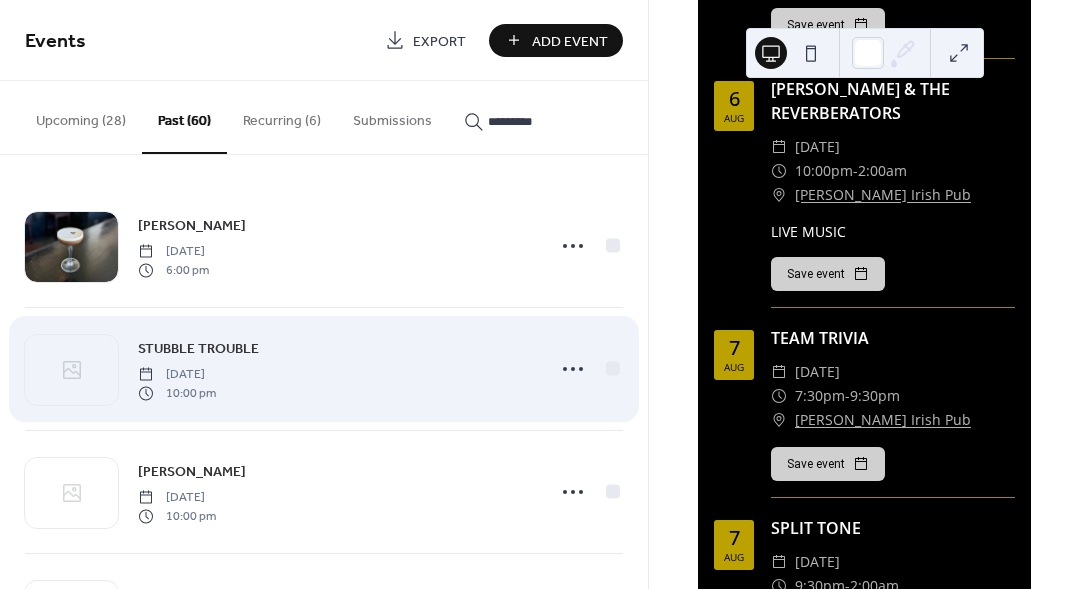 click on "STUBBLE TROUBLE" at bounding box center [198, 349] 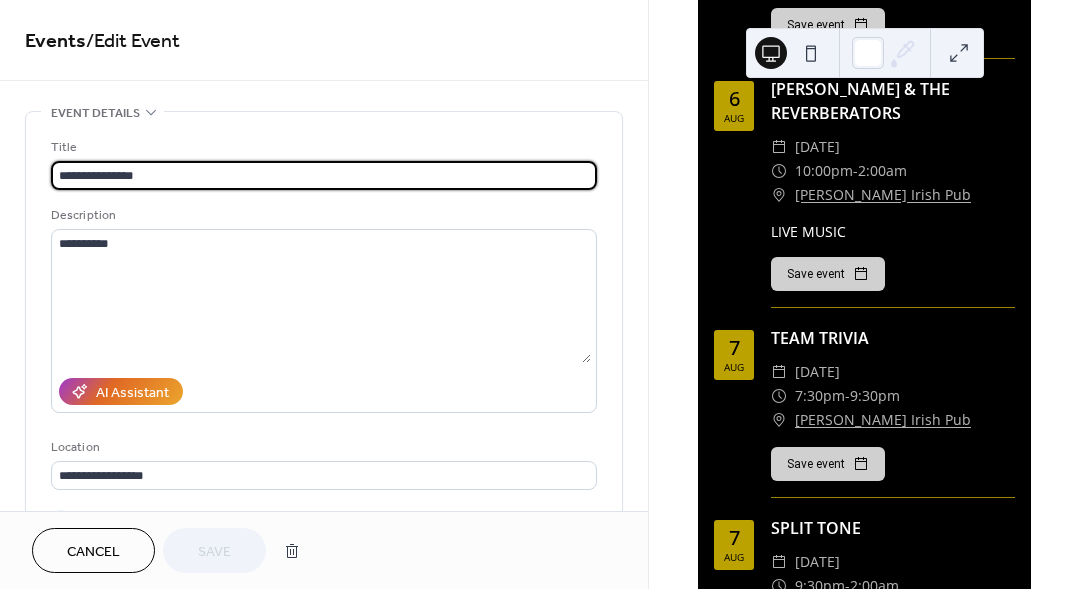 drag, startPoint x: 165, startPoint y: 173, endPoint x: -20, endPoint y: 161, distance: 185.38878 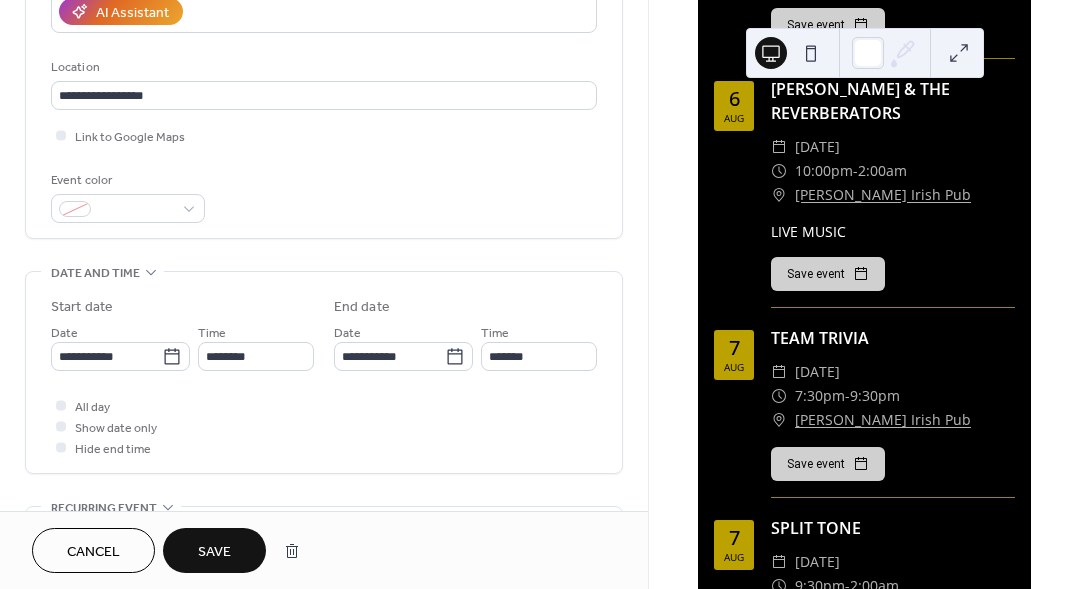 scroll, scrollTop: 393, scrollLeft: 0, axis: vertical 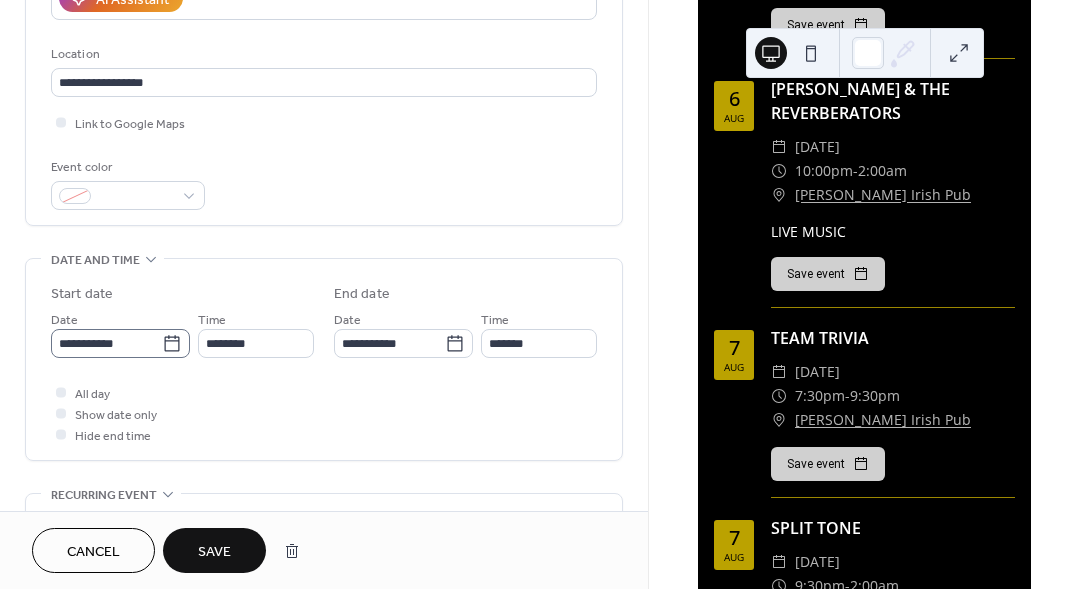 type on "**********" 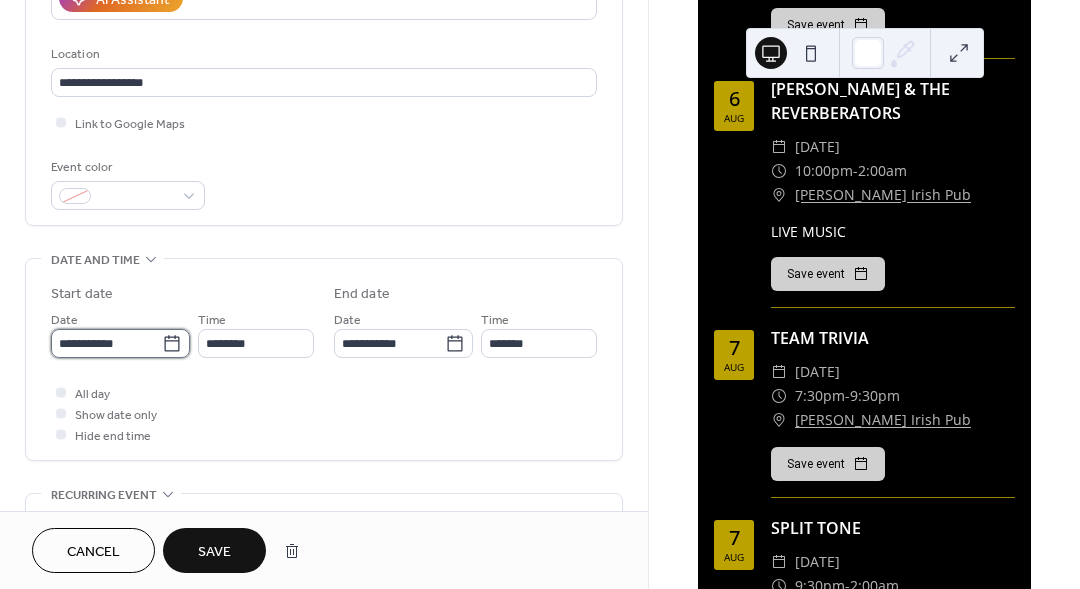 click on "**********" at bounding box center [106, 343] 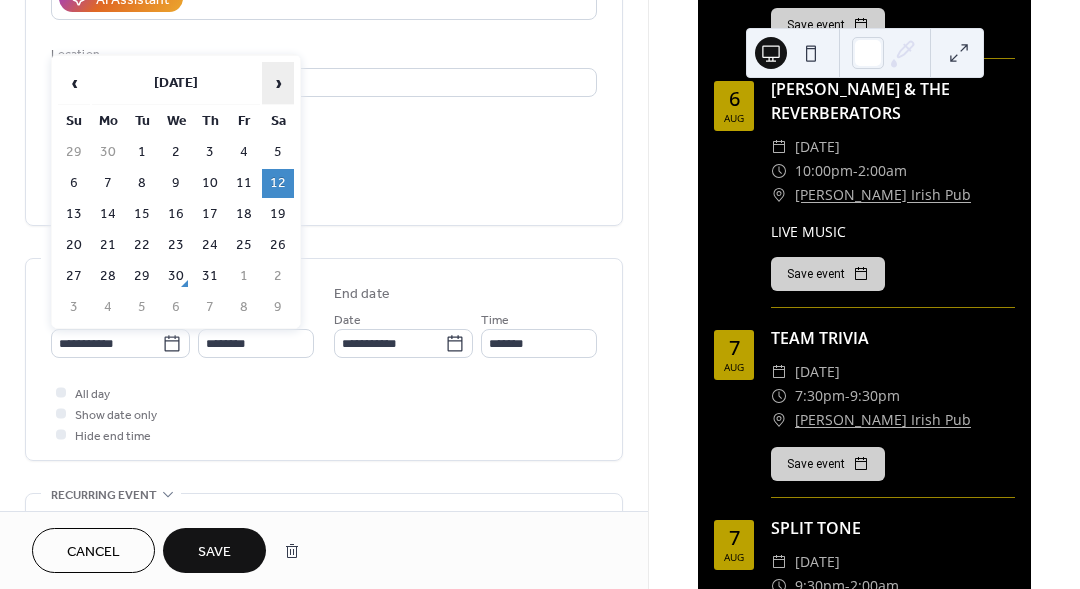 click on "›" at bounding box center [278, 83] 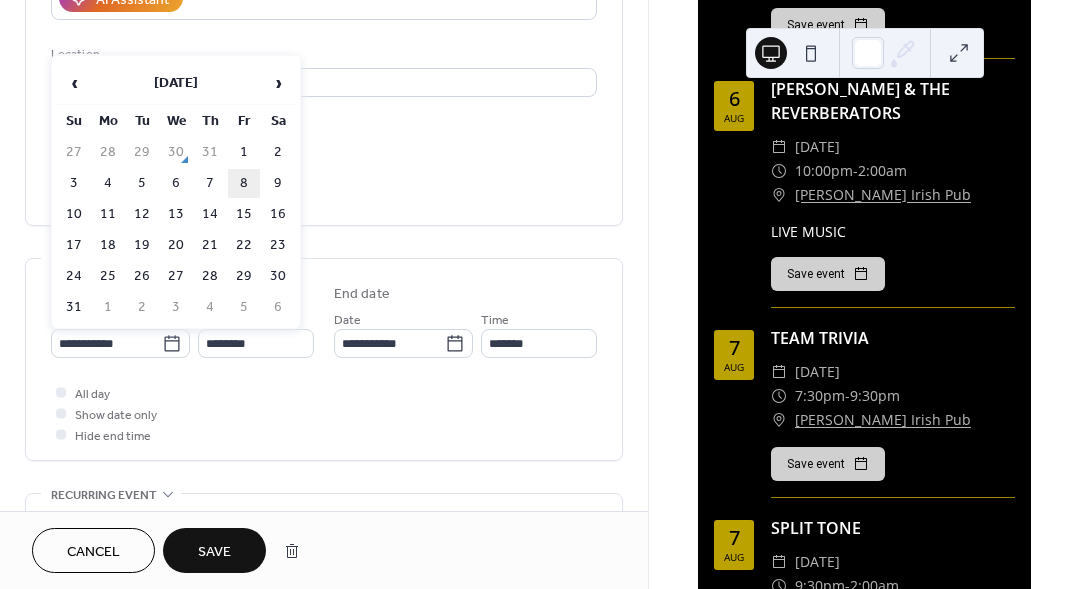 click on "8" at bounding box center (244, 183) 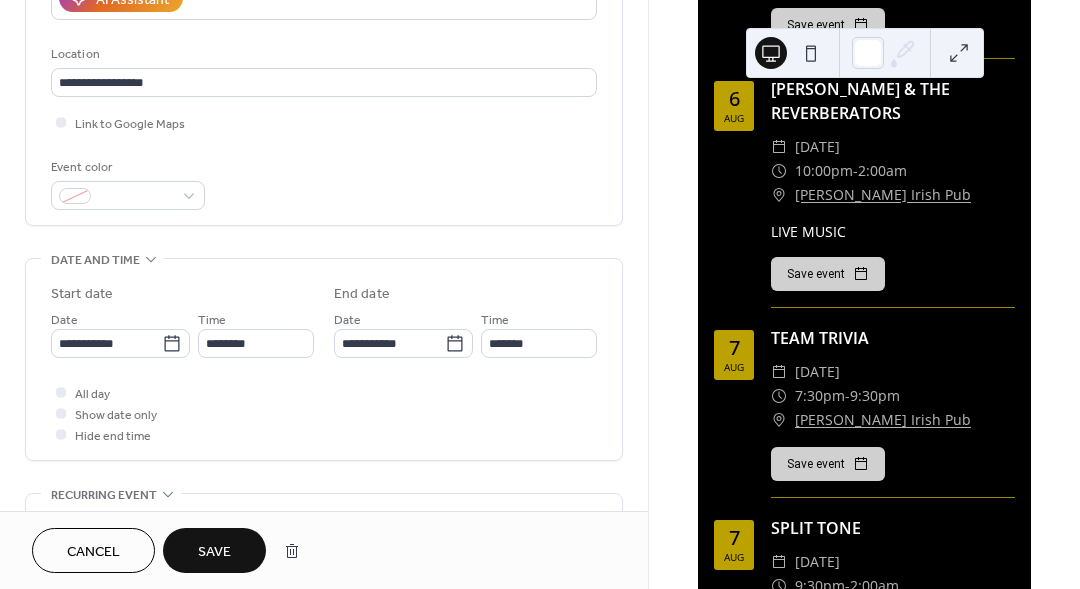 click on "Save" at bounding box center [214, 550] 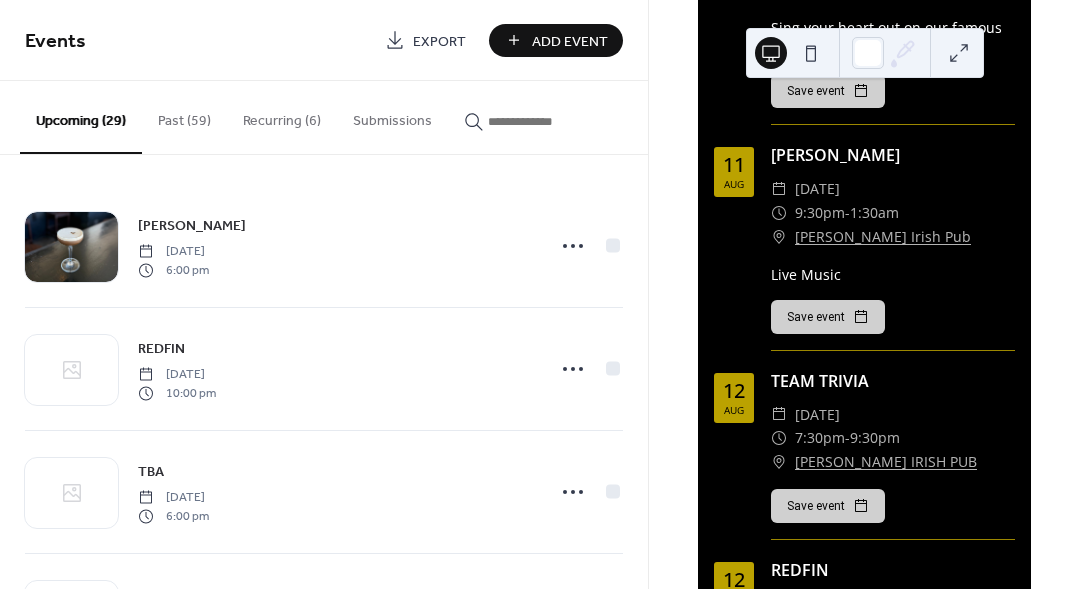 scroll, scrollTop: 4426, scrollLeft: 0, axis: vertical 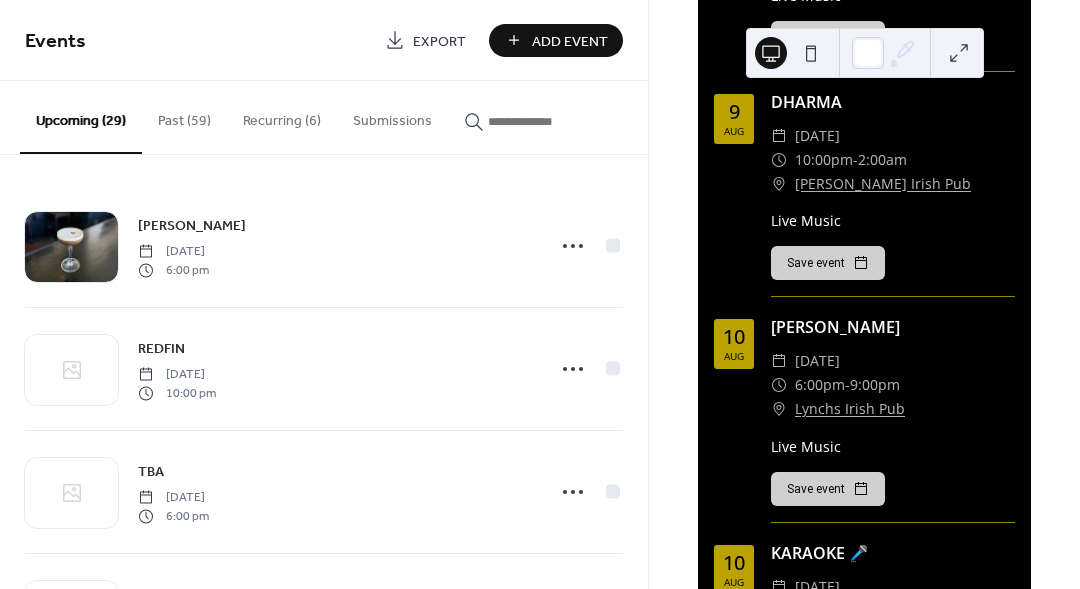 click at bounding box center (548, 121) 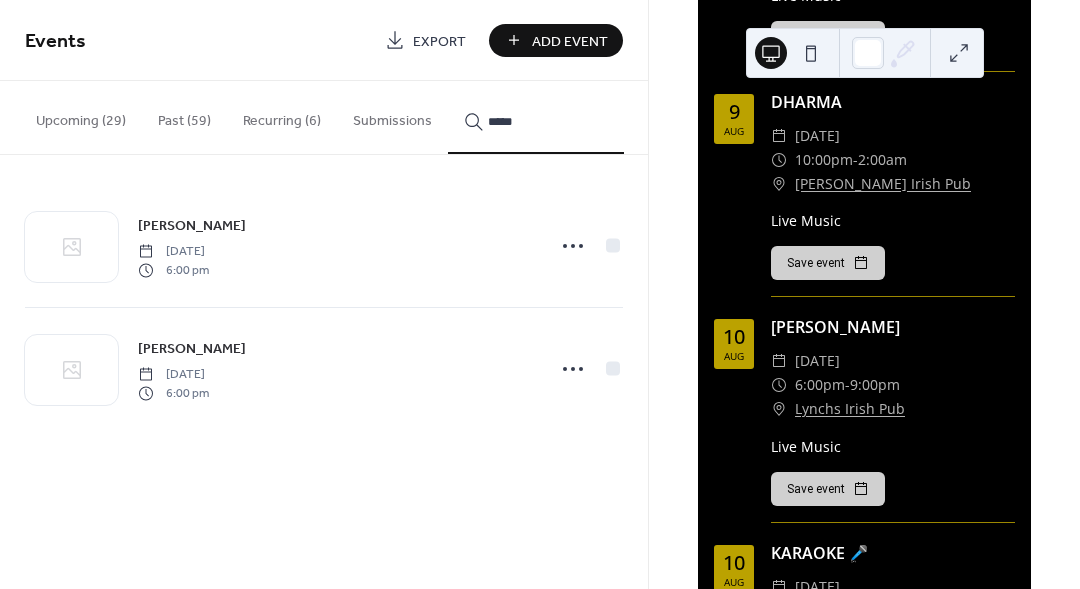 type on "*****" 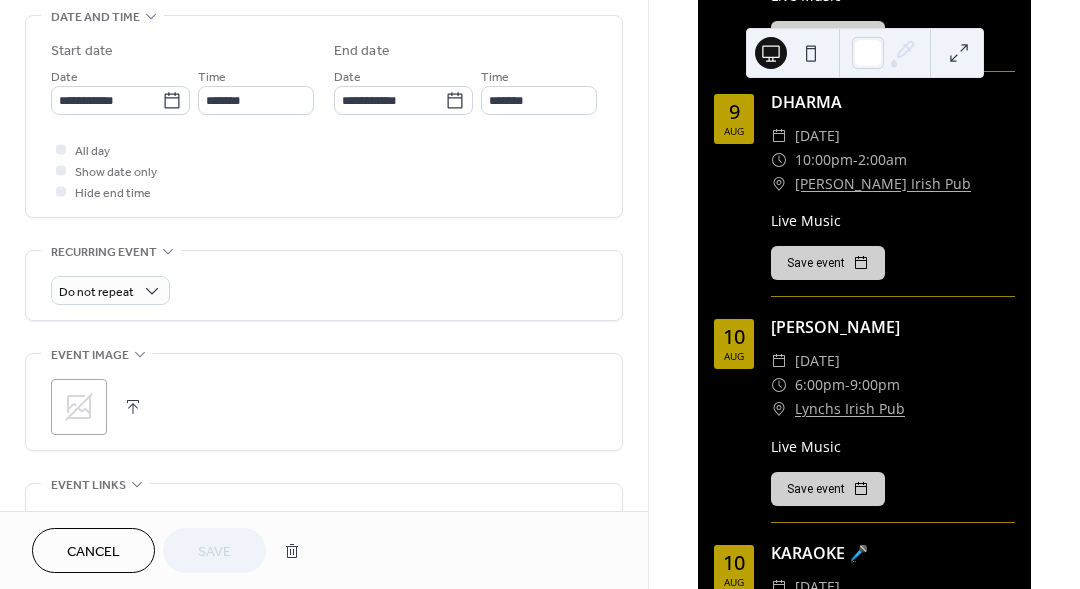 scroll, scrollTop: 625, scrollLeft: 0, axis: vertical 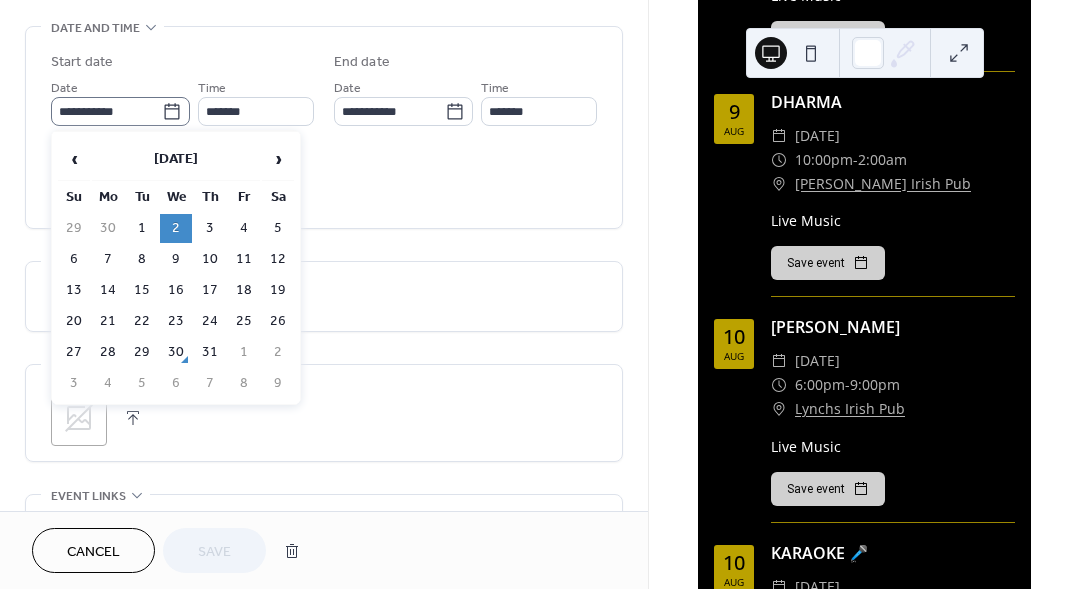 click 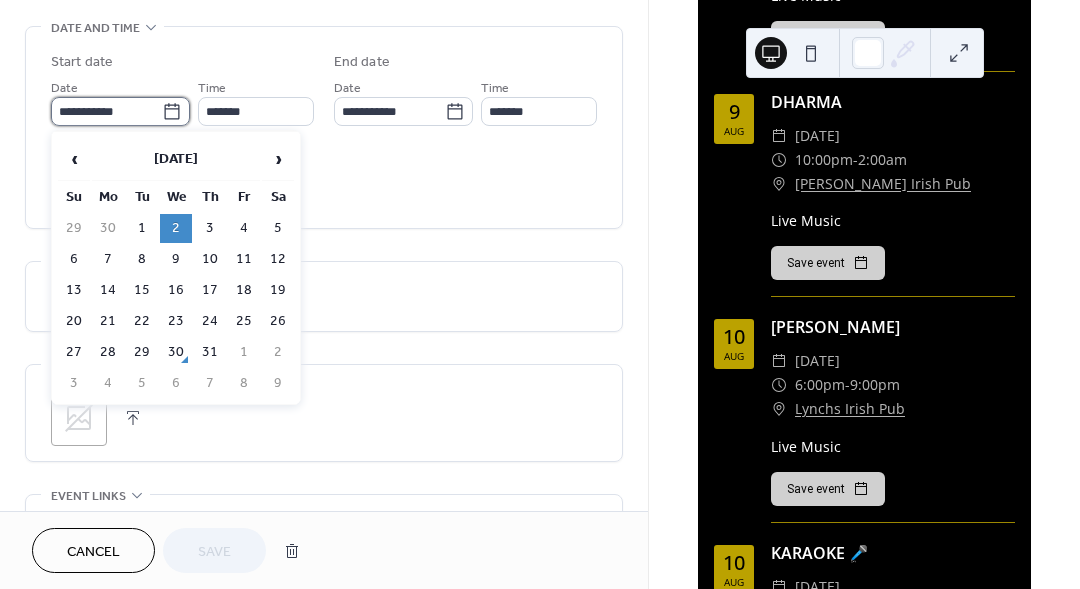 click on "**********" at bounding box center [106, 111] 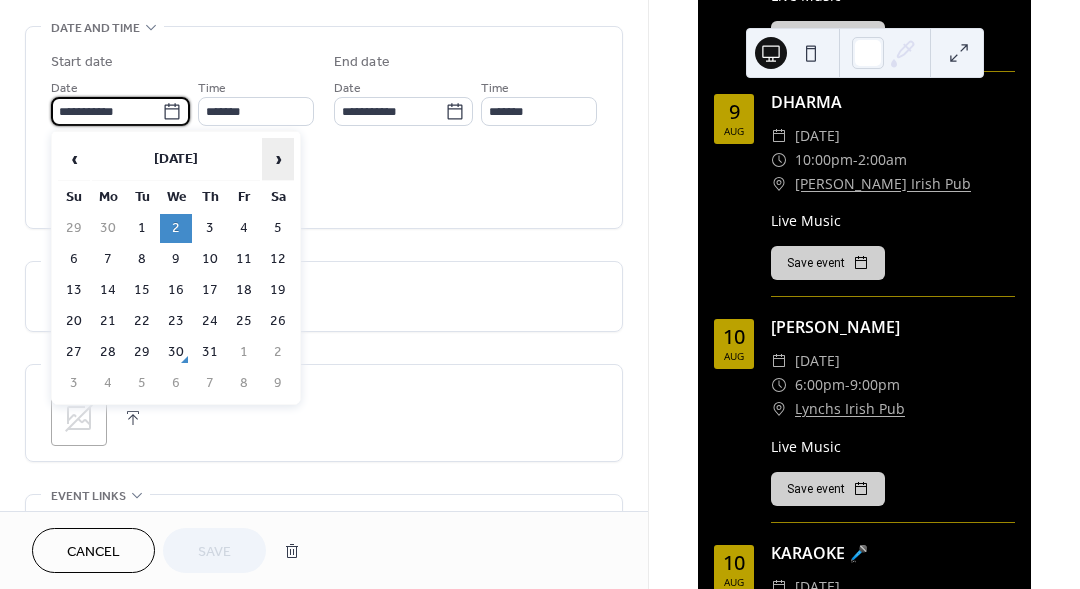 click on "›" at bounding box center [278, 159] 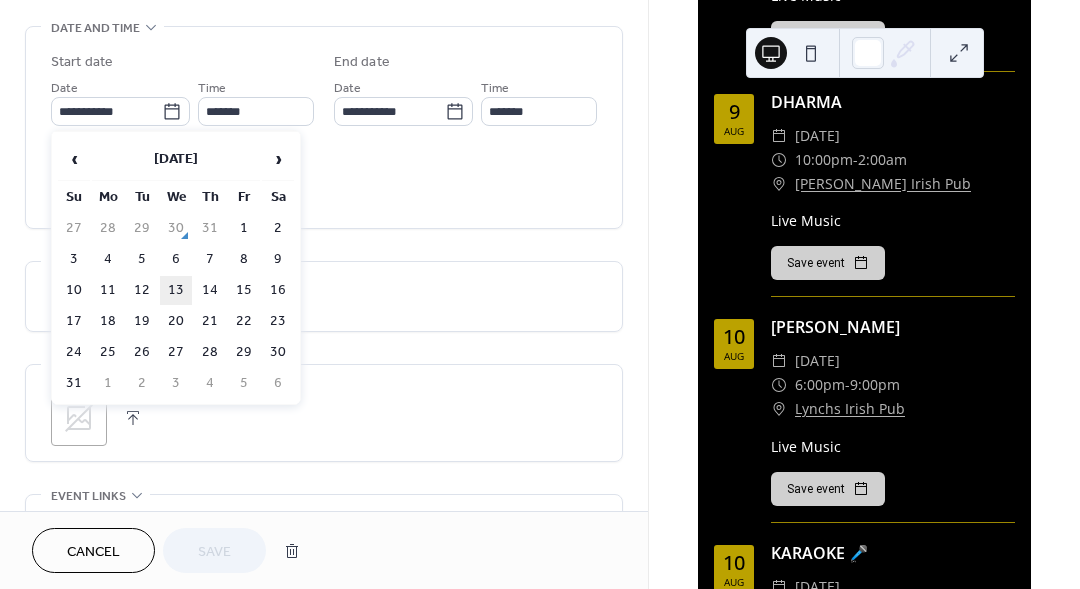 click on "13" at bounding box center (176, 290) 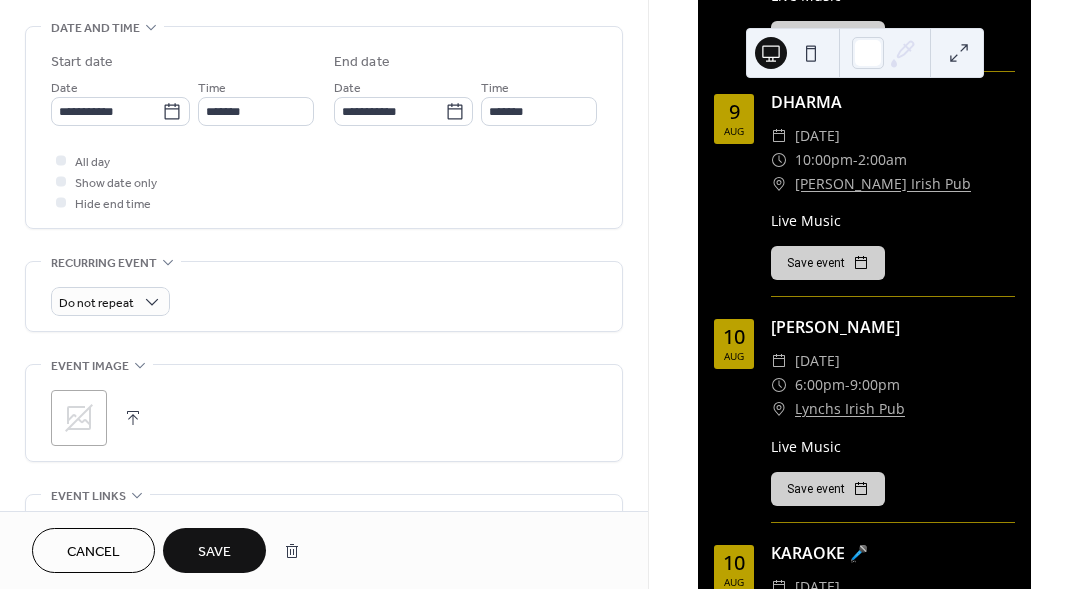 click on "Save" at bounding box center (214, 552) 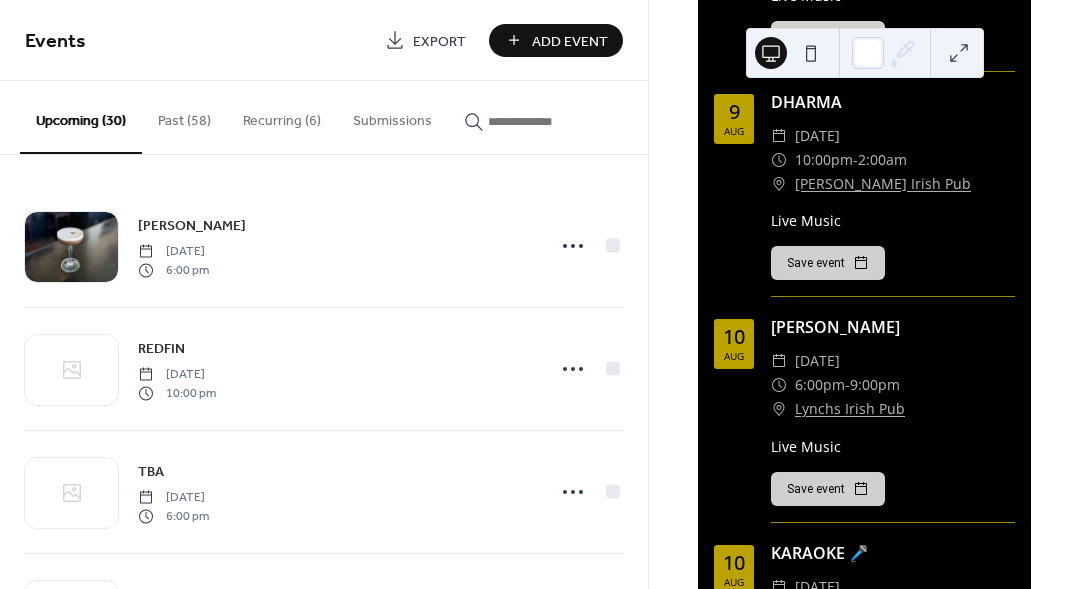 click at bounding box center [548, 121] 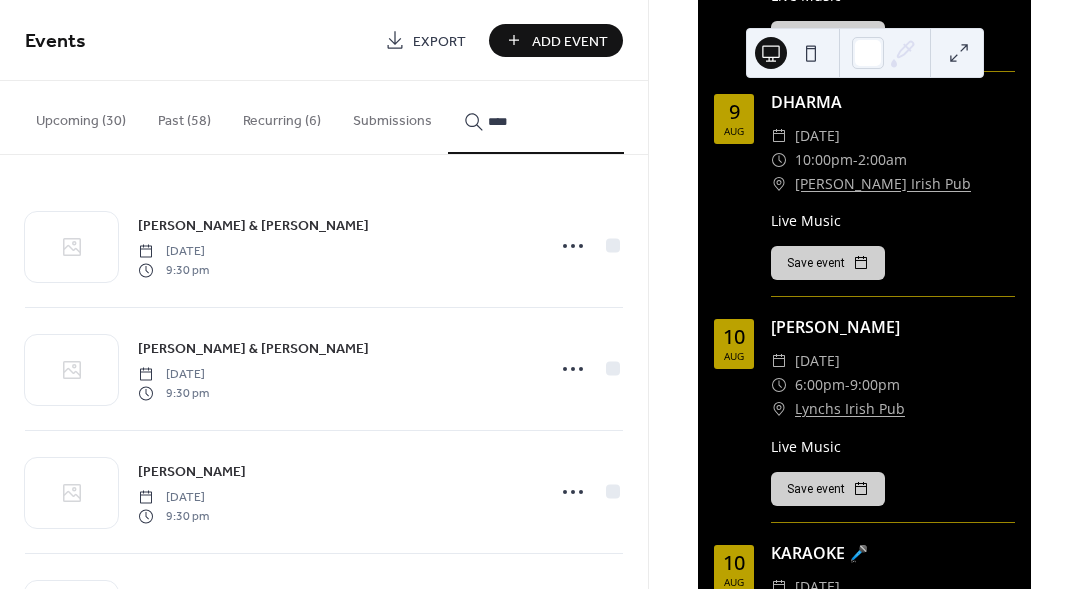 type on "****" 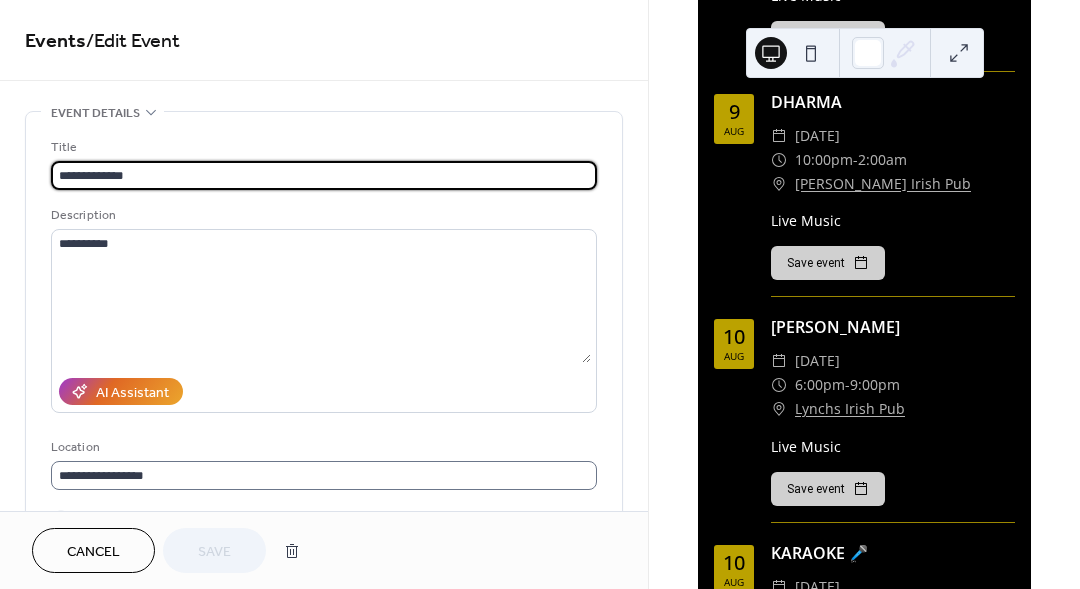 scroll, scrollTop: 1, scrollLeft: 0, axis: vertical 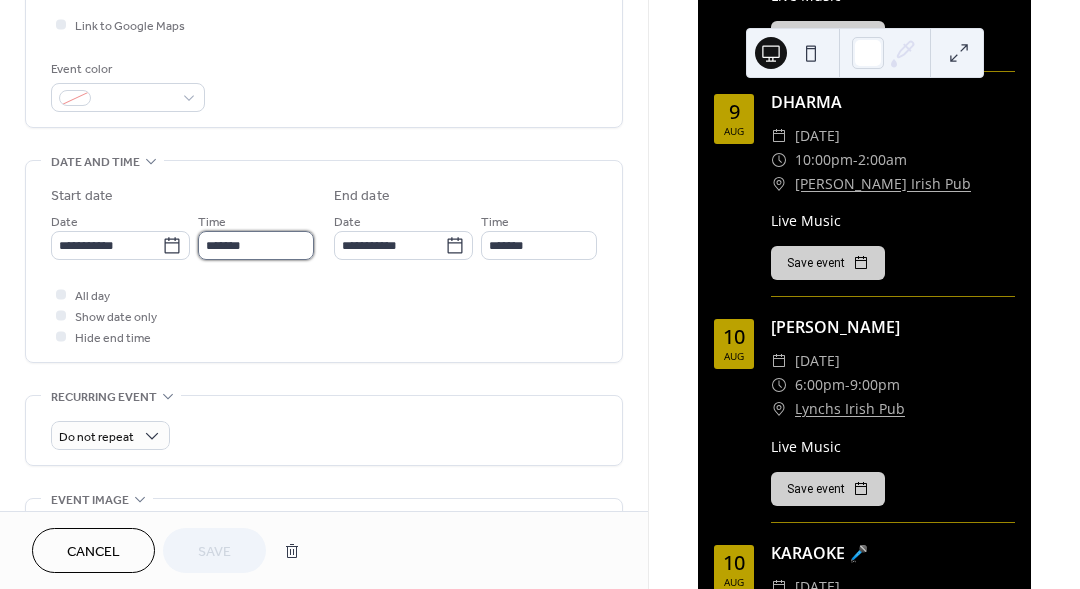 click on "*******" at bounding box center [256, 245] 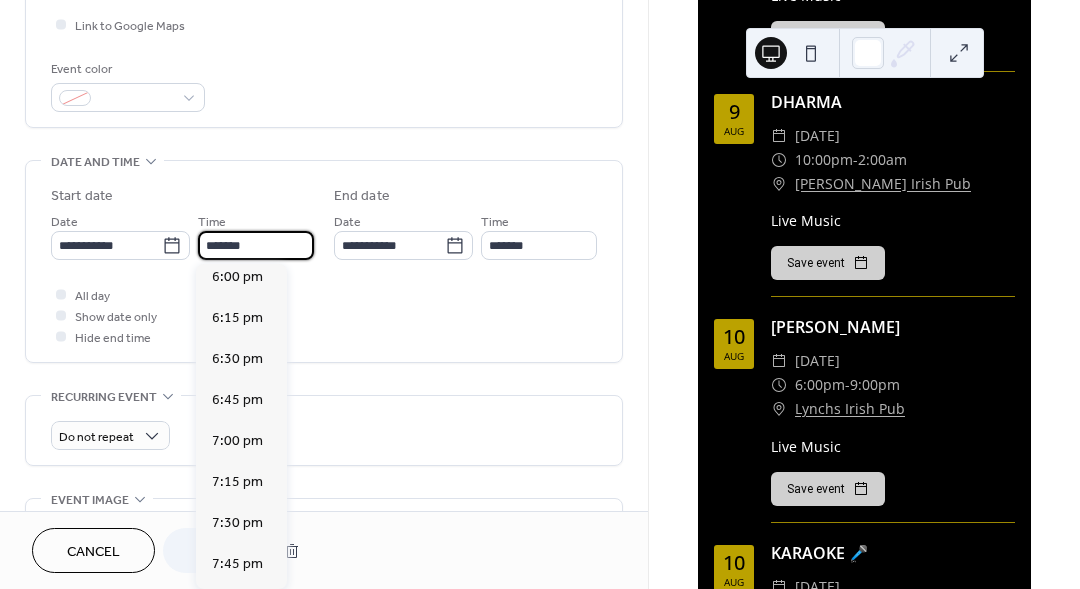 scroll, scrollTop: 2945, scrollLeft: 0, axis: vertical 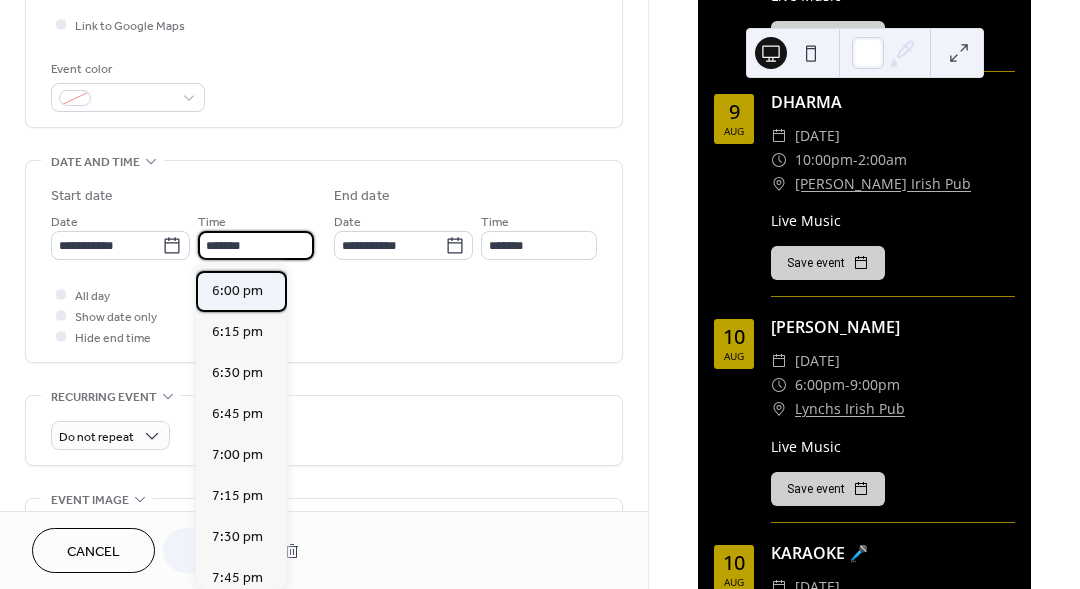 click on "6:00 pm" at bounding box center [237, 291] 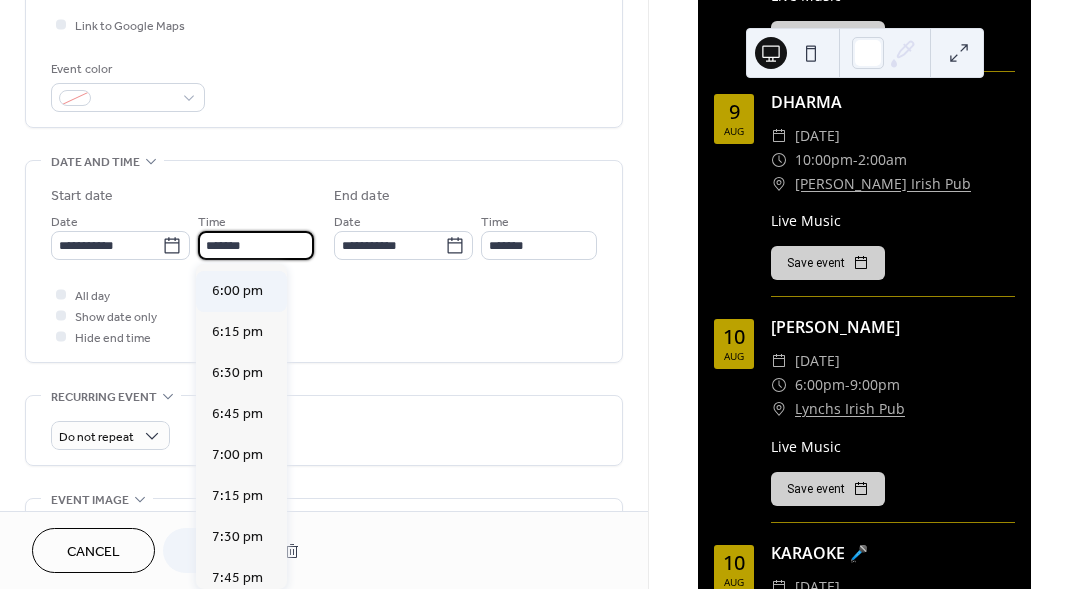 type on "*******" 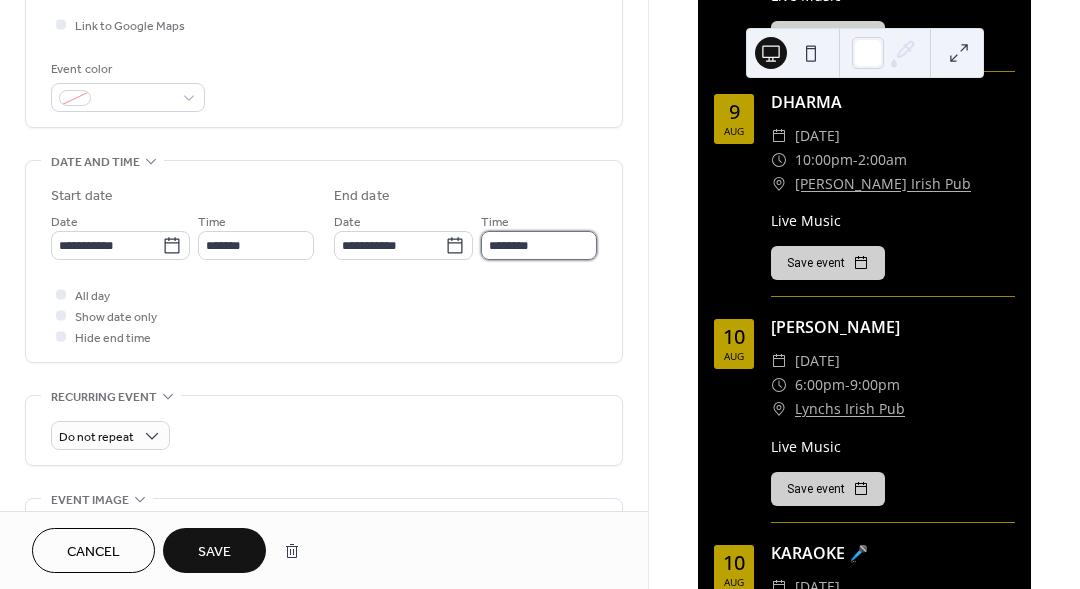 click on "********" at bounding box center (539, 245) 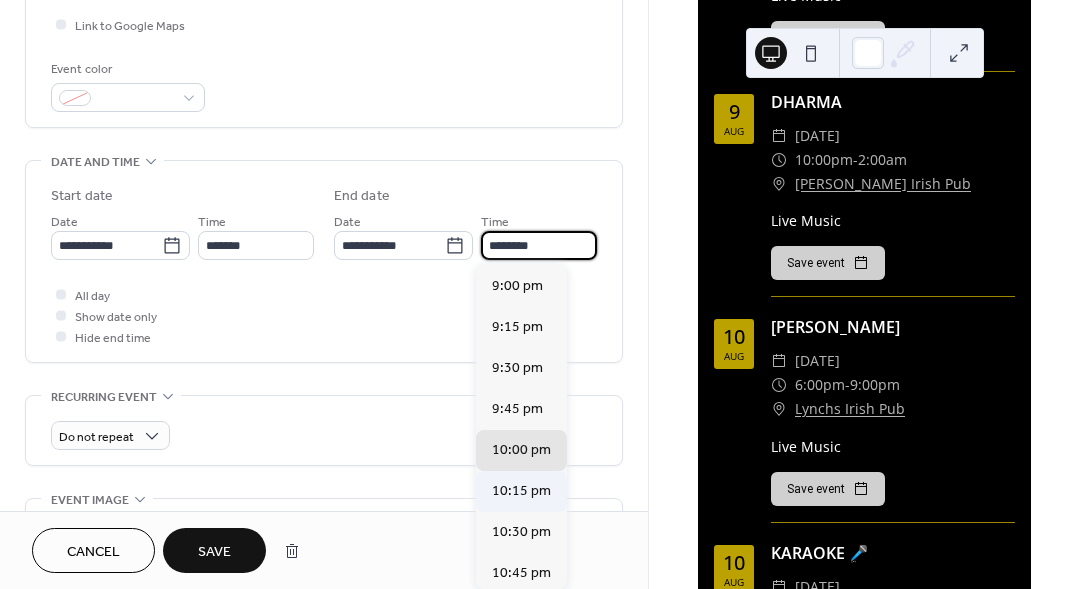 scroll, scrollTop: 442, scrollLeft: 0, axis: vertical 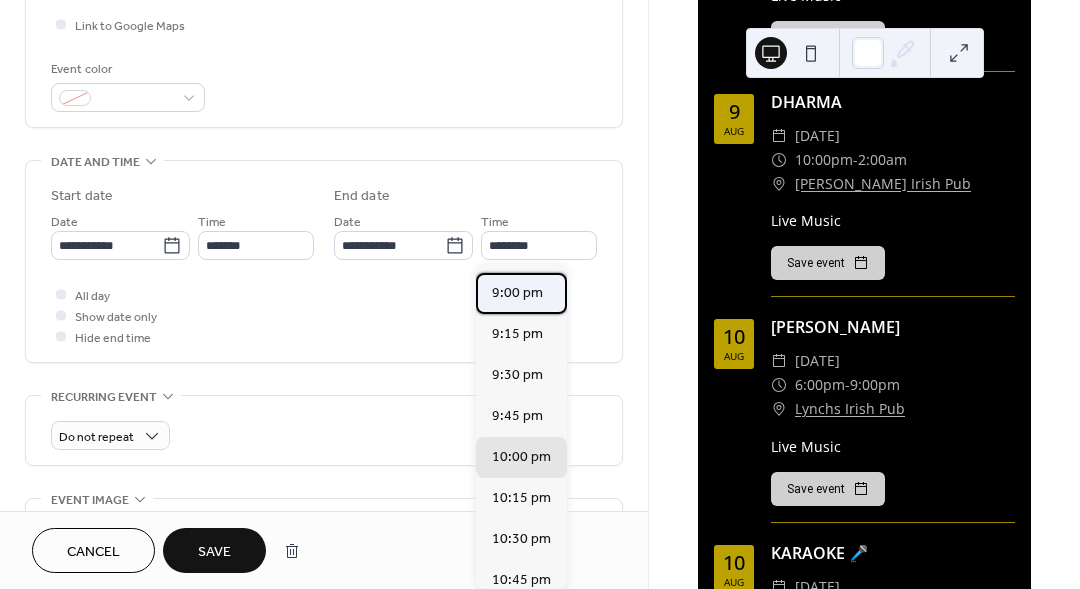 click on "9:00 pm" at bounding box center (517, 293) 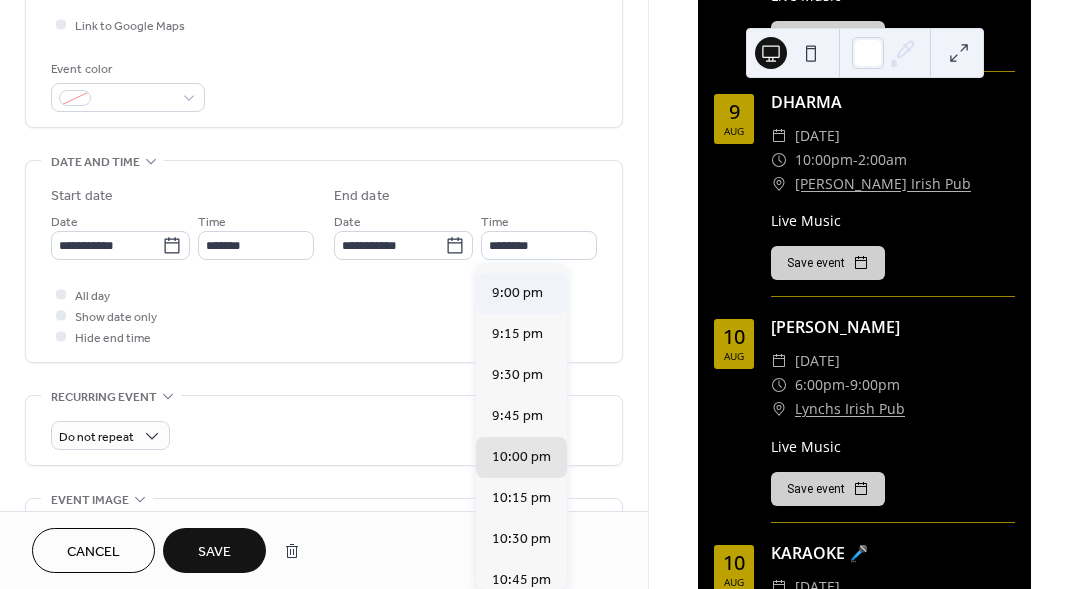 type on "*******" 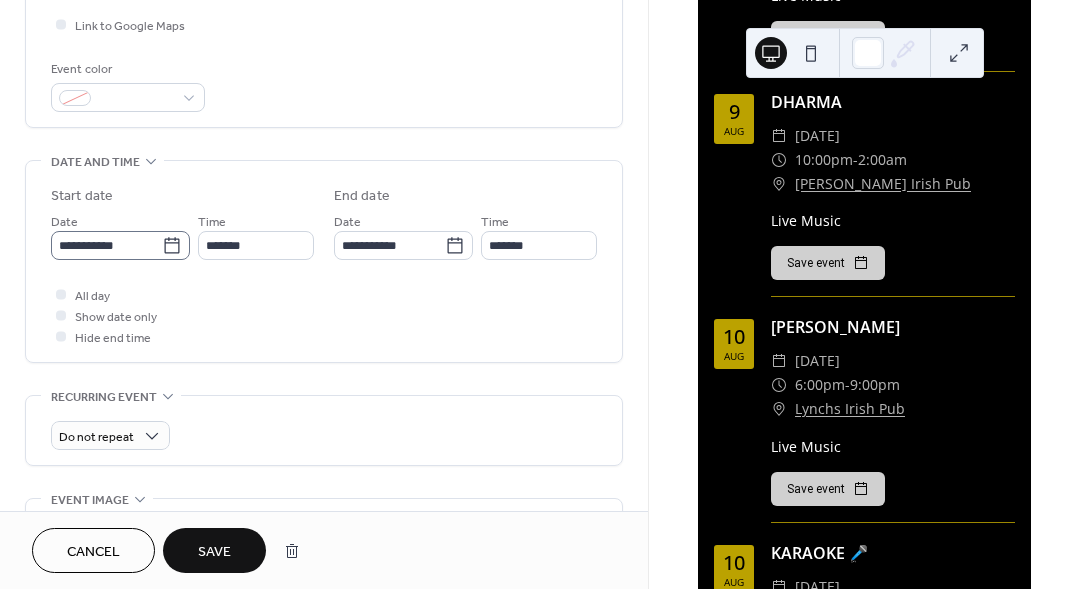 click 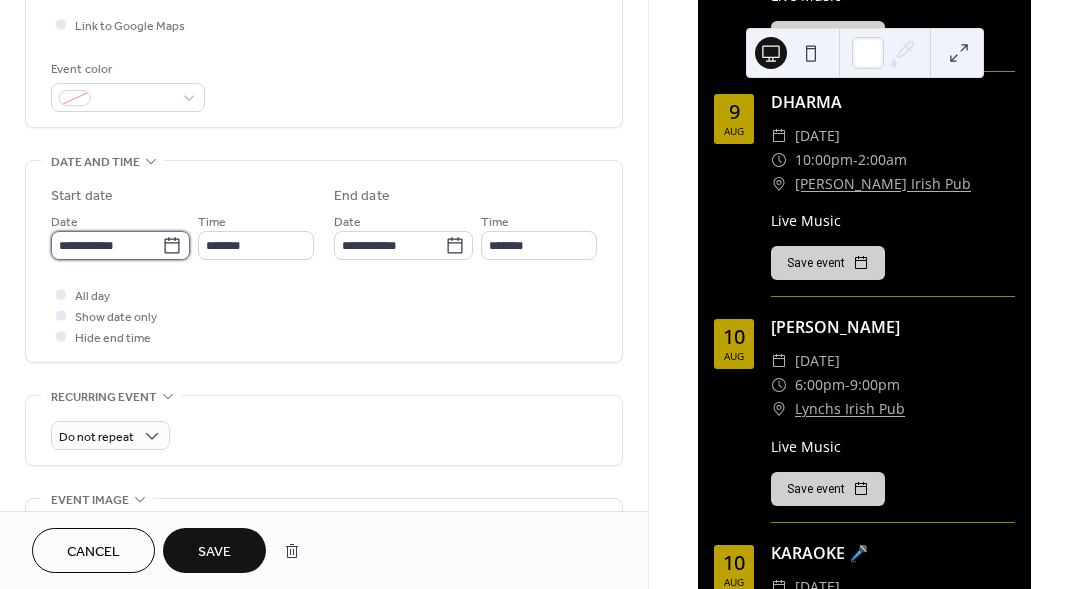 click on "**********" at bounding box center [106, 245] 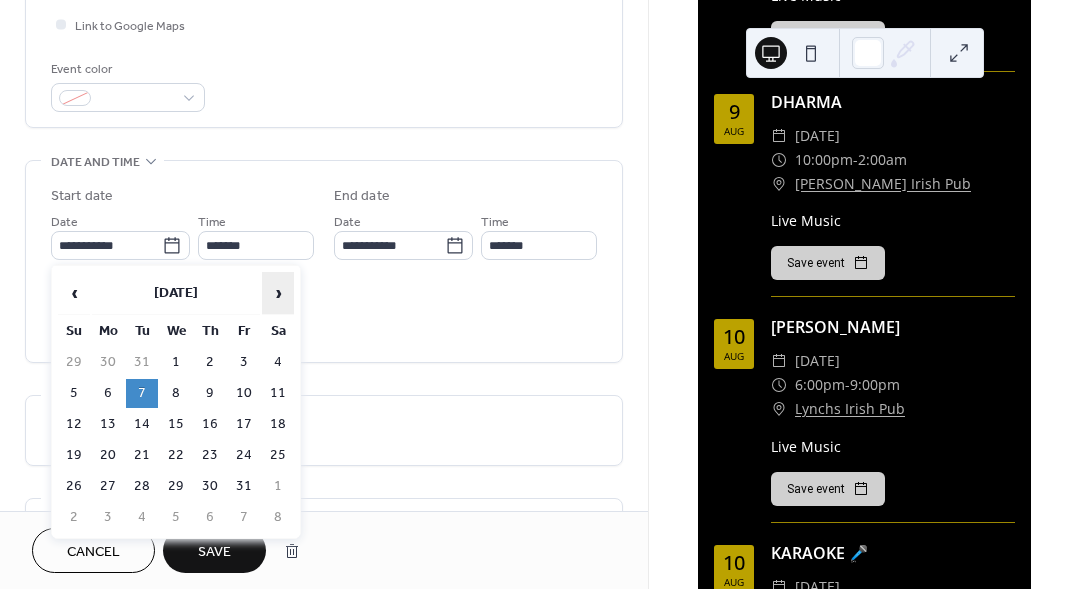click on "›" at bounding box center (278, 293) 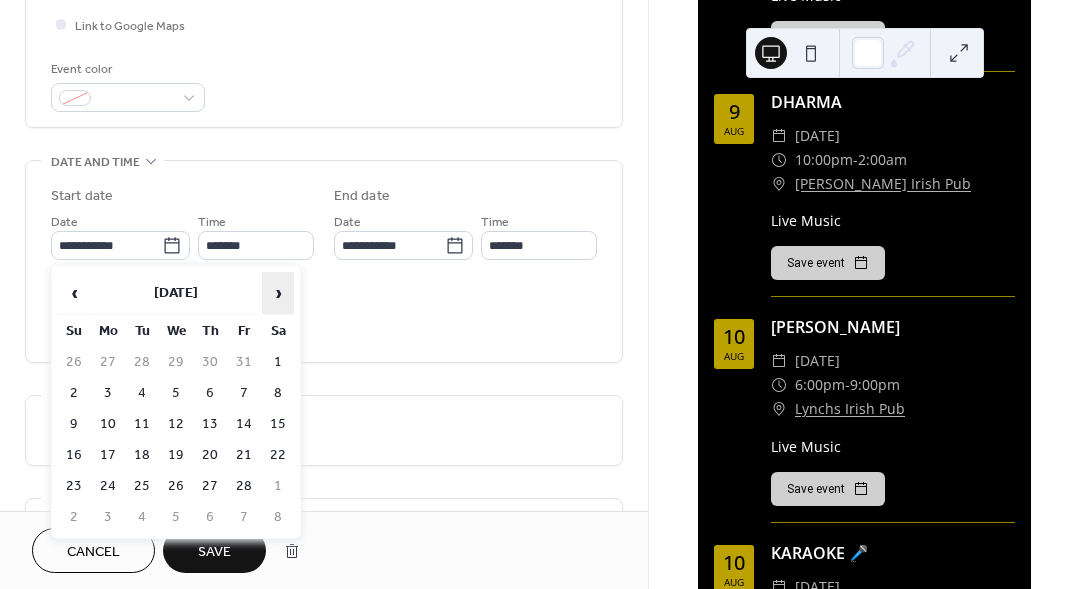 click on "›" at bounding box center [278, 293] 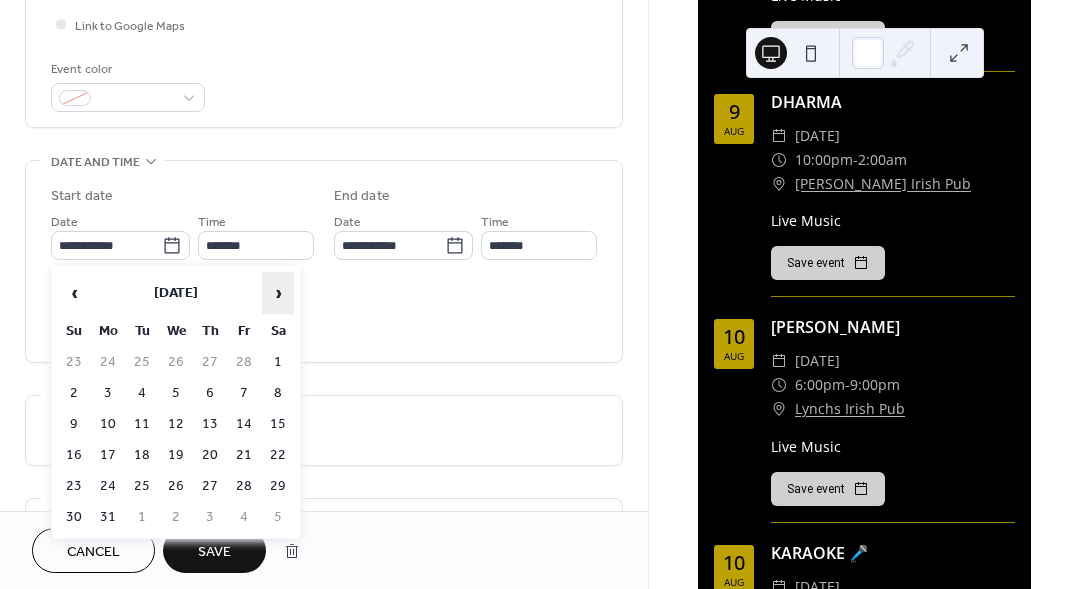 click on "›" at bounding box center (278, 293) 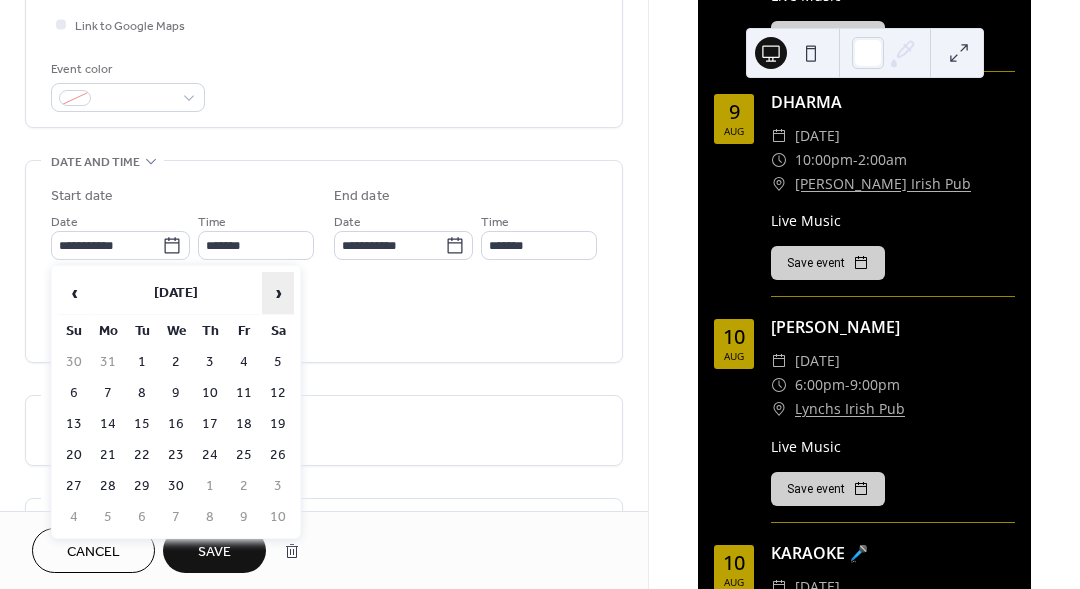click on "›" at bounding box center (278, 293) 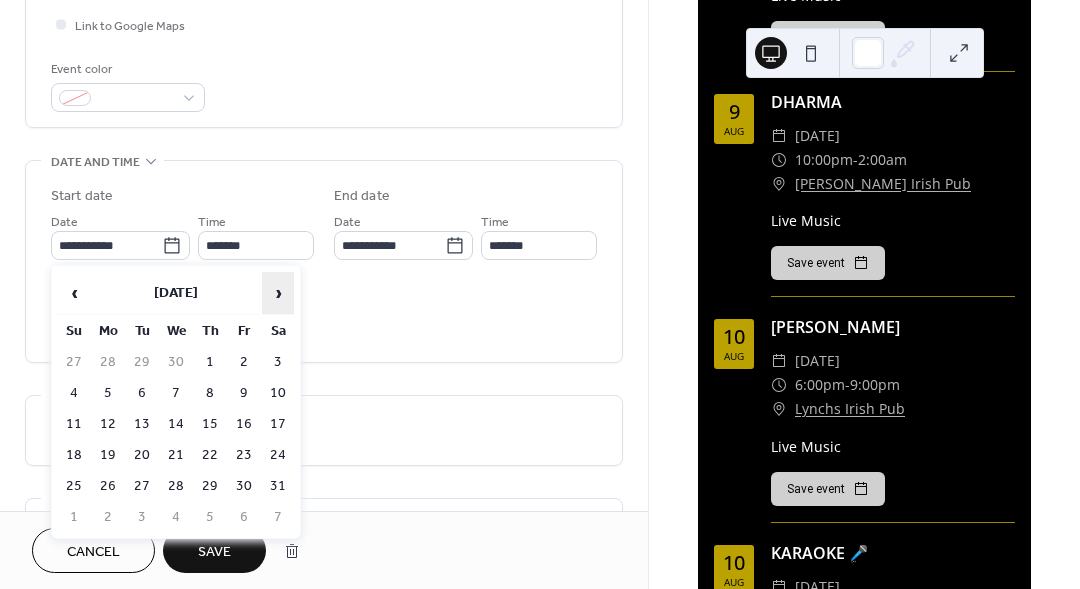 click on "›" at bounding box center [278, 293] 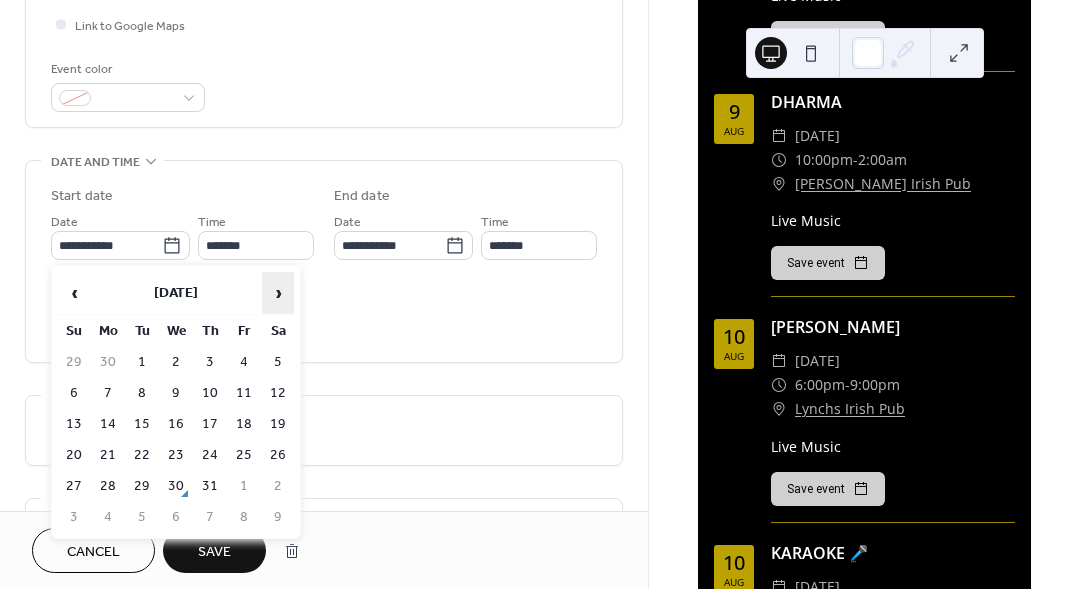 click on "›" at bounding box center [278, 293] 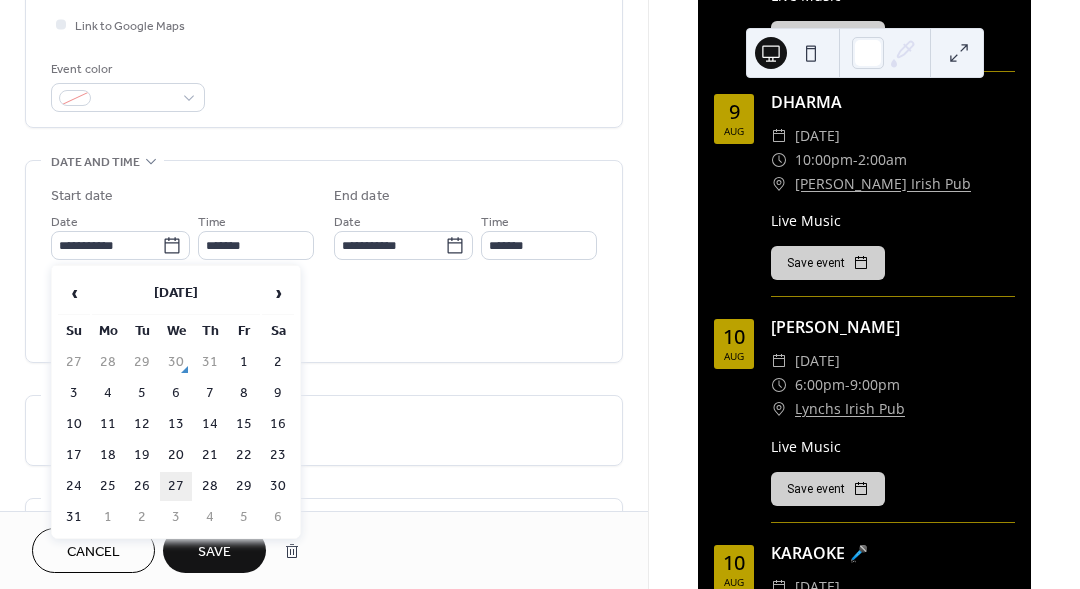 click on "27" at bounding box center [176, 486] 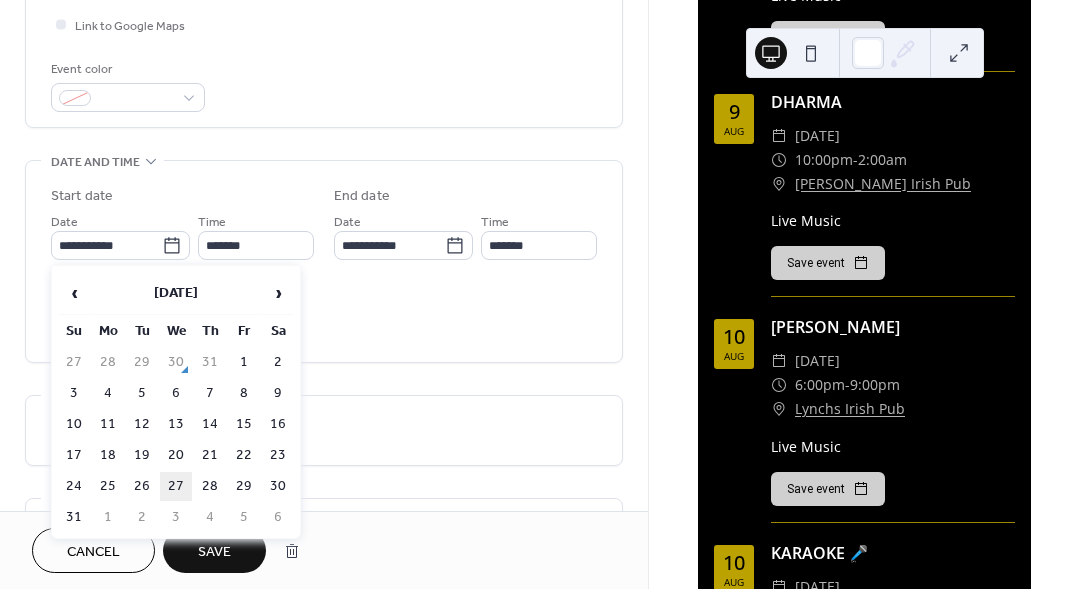 type on "**********" 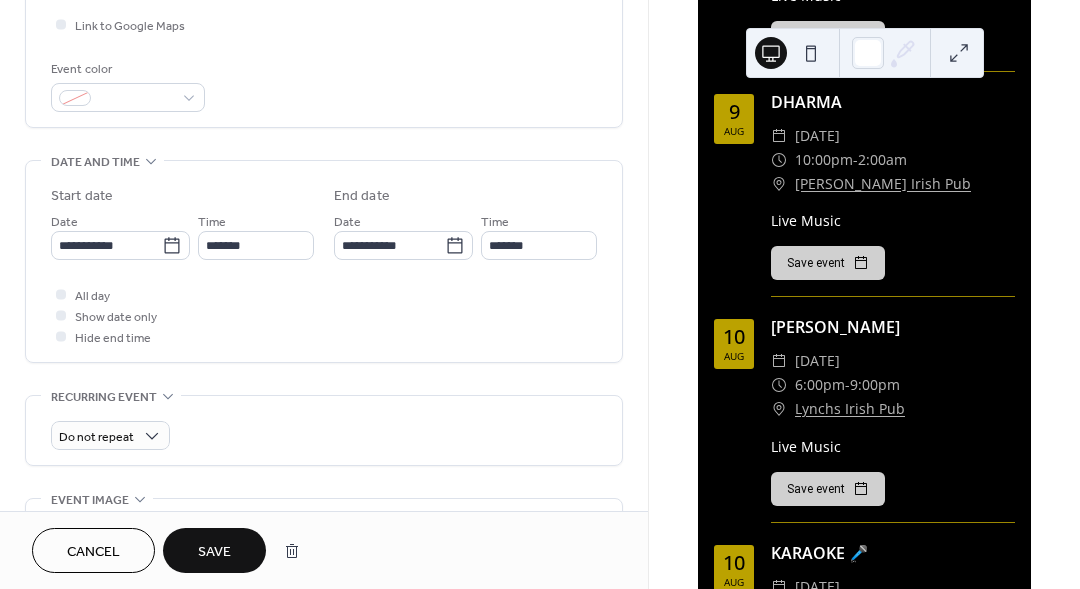 click on "Save" at bounding box center (214, 552) 